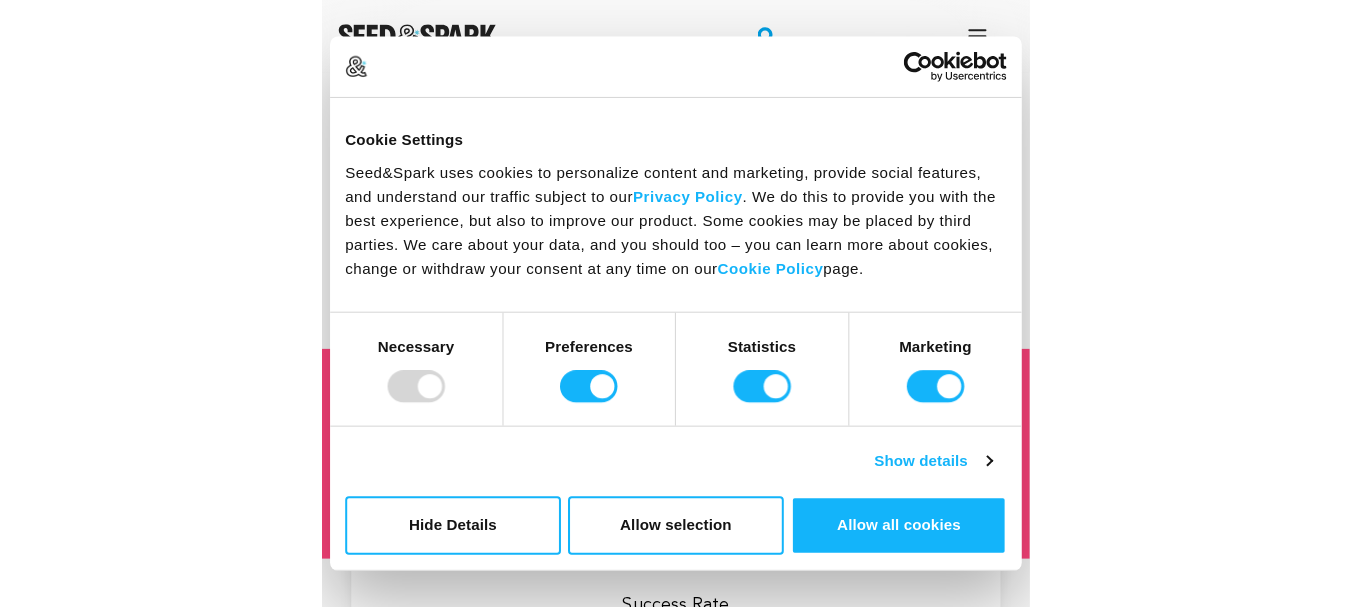 scroll, scrollTop: 0, scrollLeft: 0, axis: both 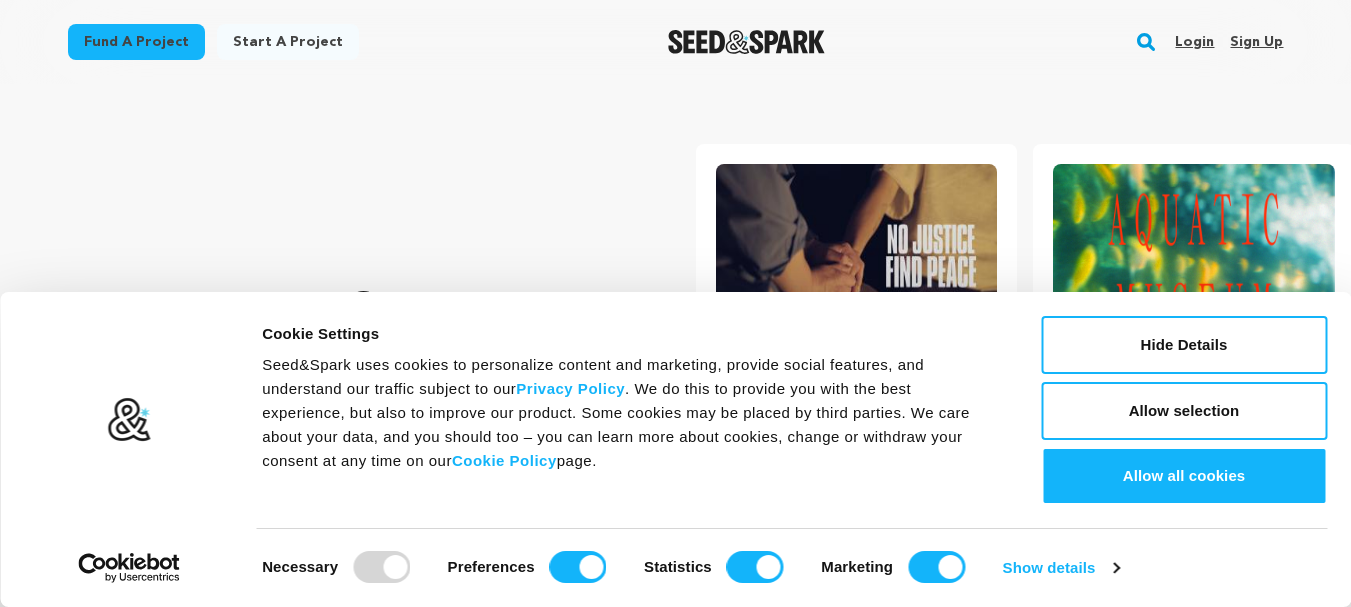 click on "Sign up" at bounding box center [1256, 42] 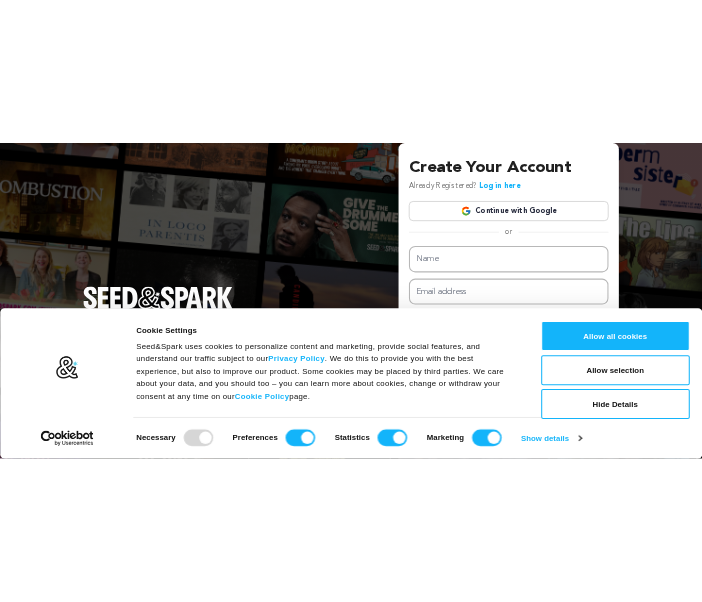 scroll, scrollTop: 0, scrollLeft: 0, axis: both 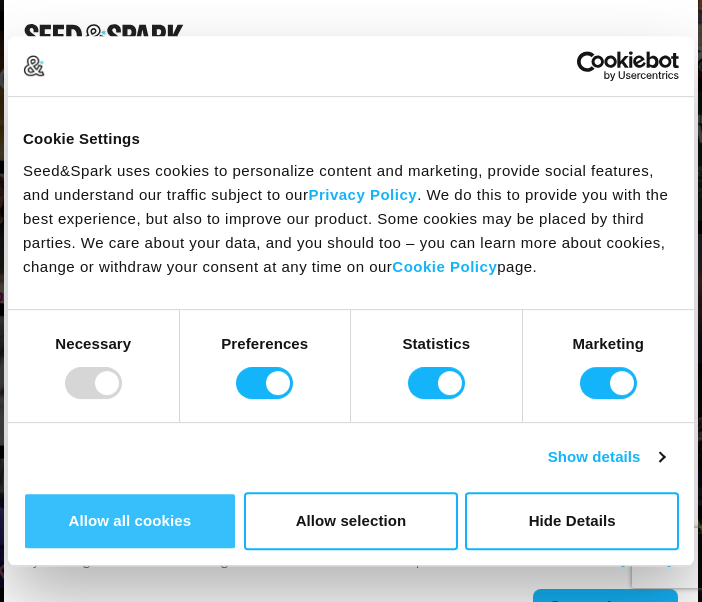 click on "Allow all cookies" at bounding box center [130, 521] 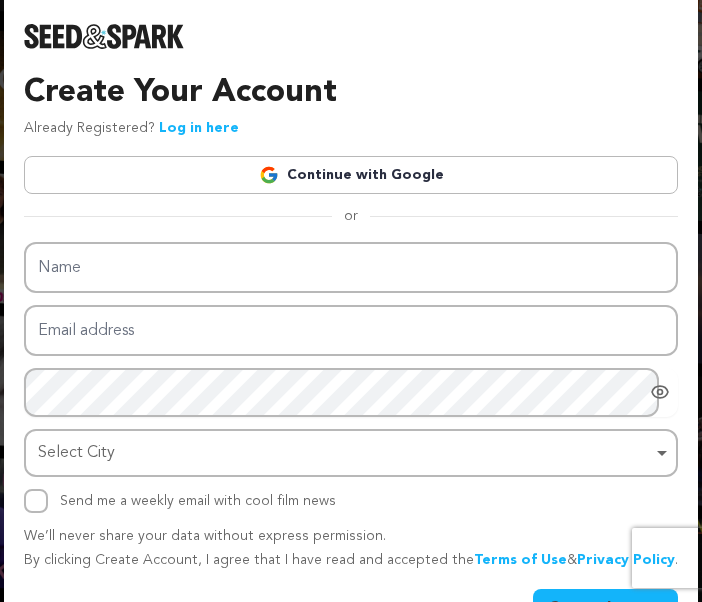 click on "Continue with Google" at bounding box center (351, 175) 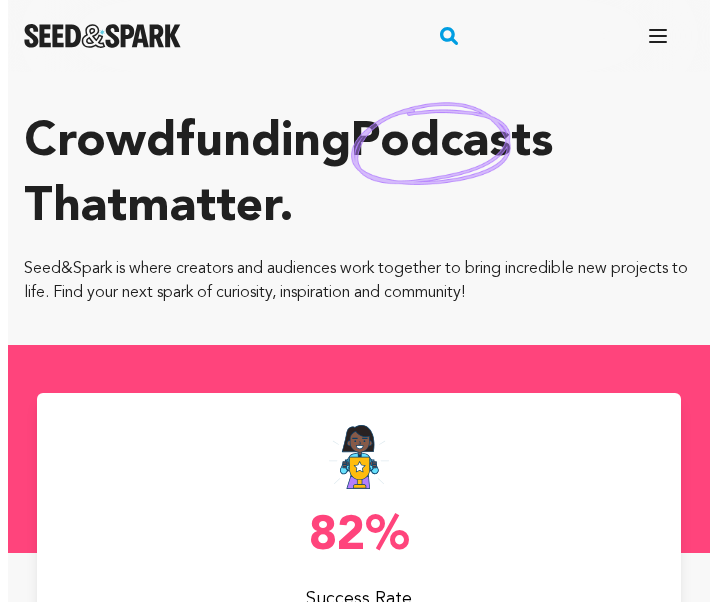 scroll, scrollTop: 0, scrollLeft: 0, axis: both 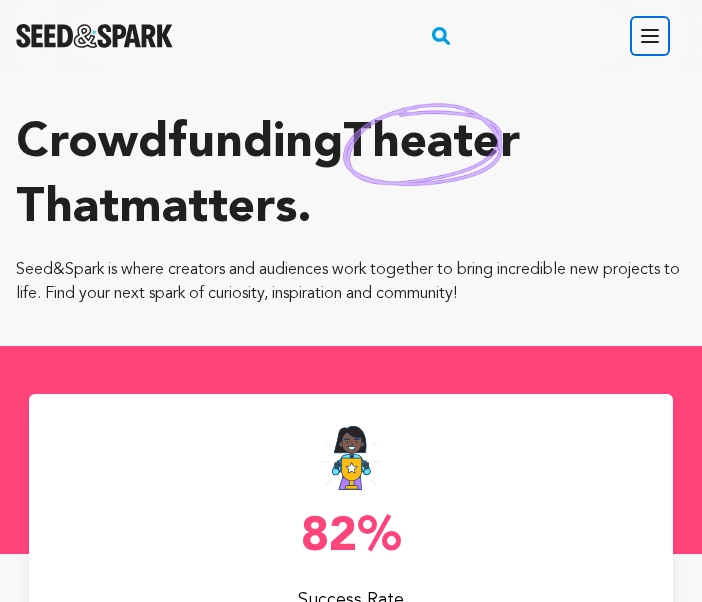 click 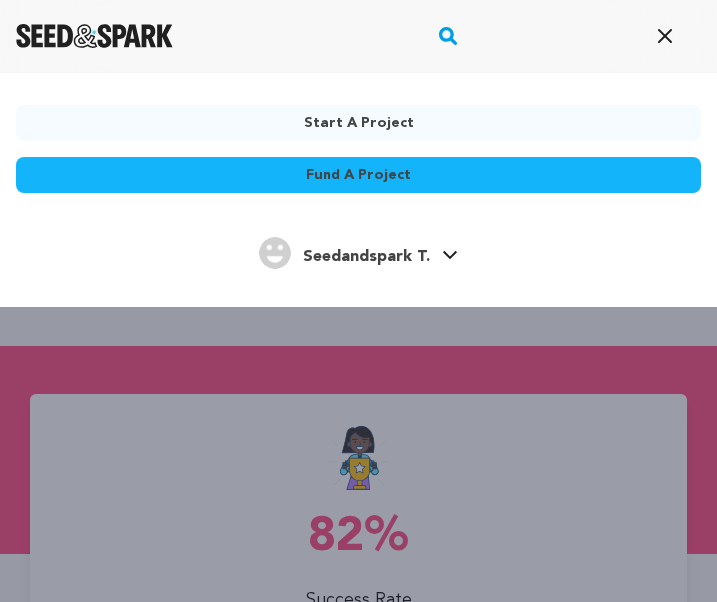 click on "Seedandspark T." at bounding box center [366, 257] 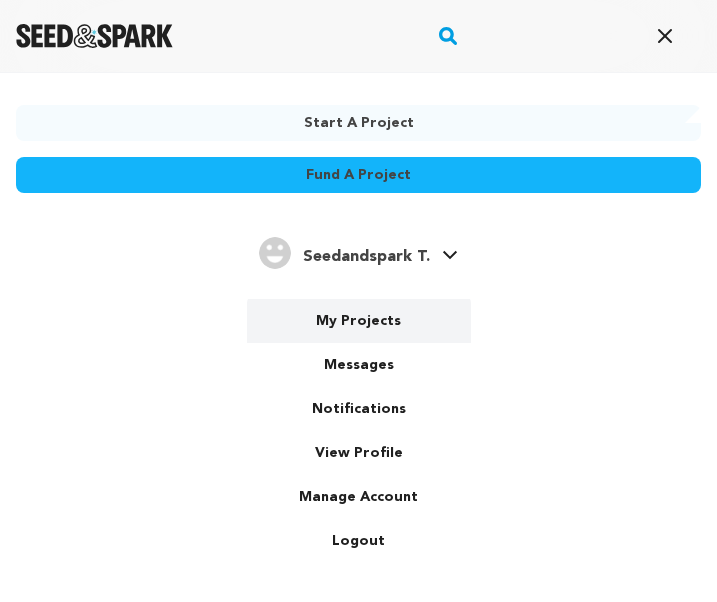 click on "My Projects" at bounding box center [359, 321] 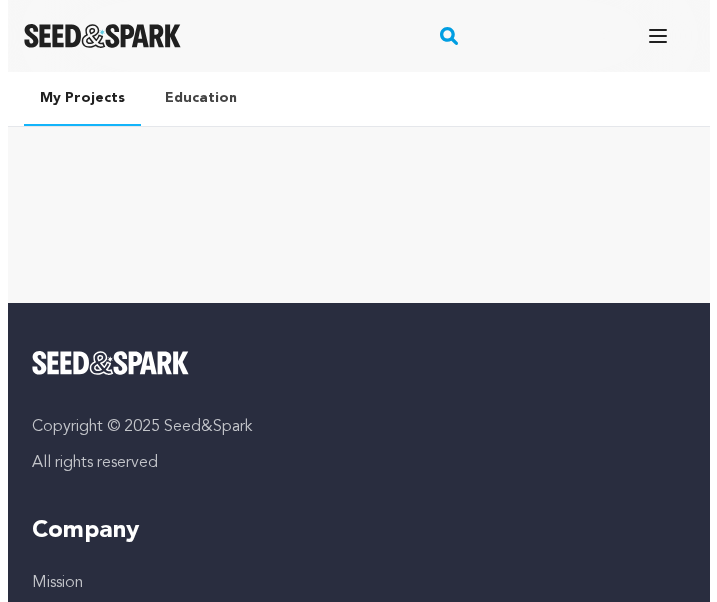 scroll, scrollTop: 0, scrollLeft: 0, axis: both 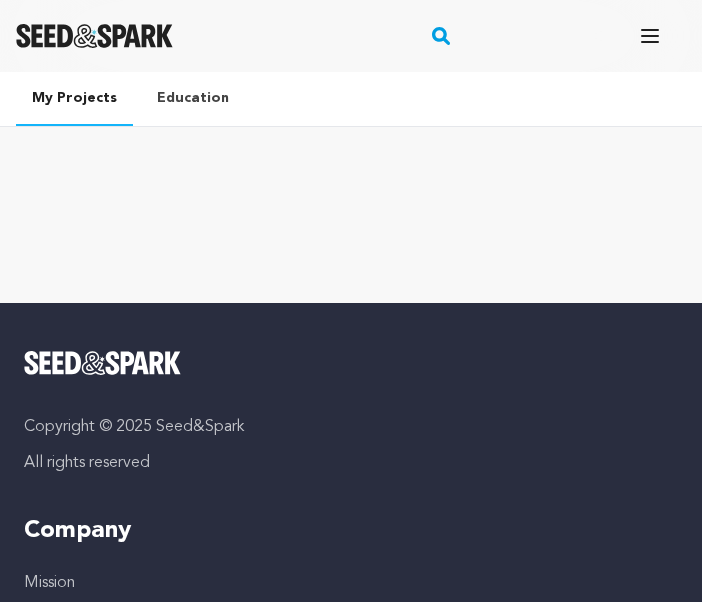 click on "Education" at bounding box center [193, 98] 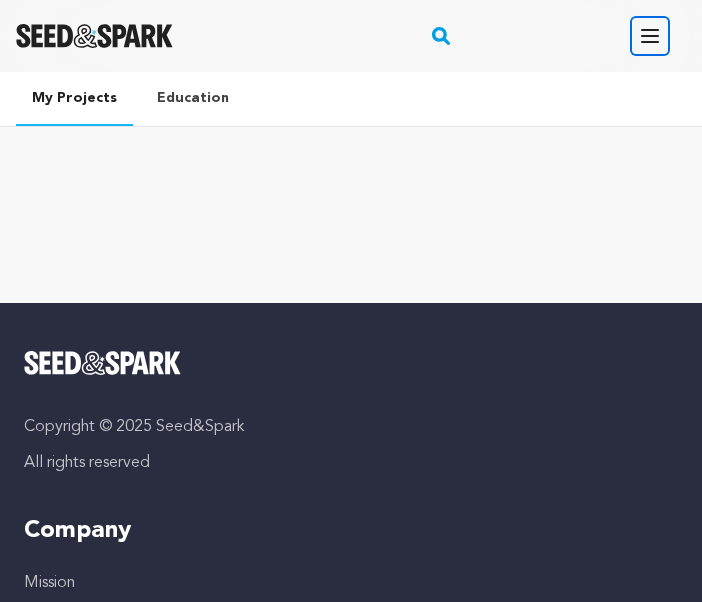 click 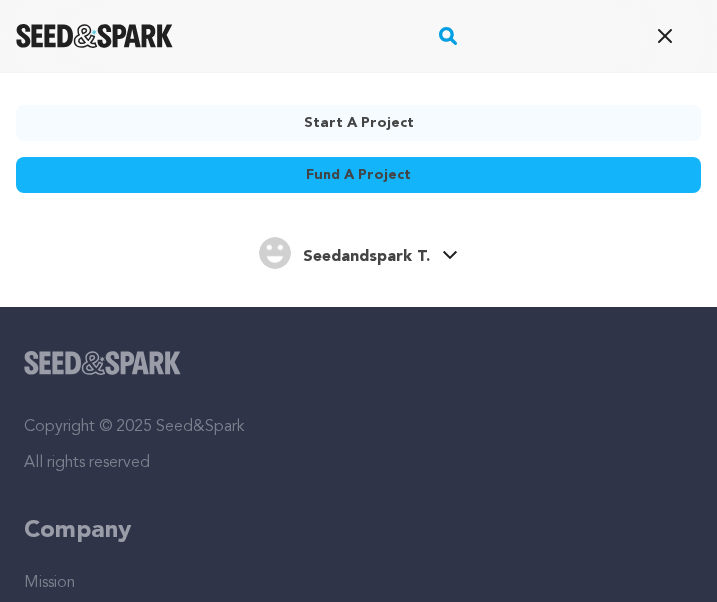 click on "Seedandspark T." at bounding box center (366, 257) 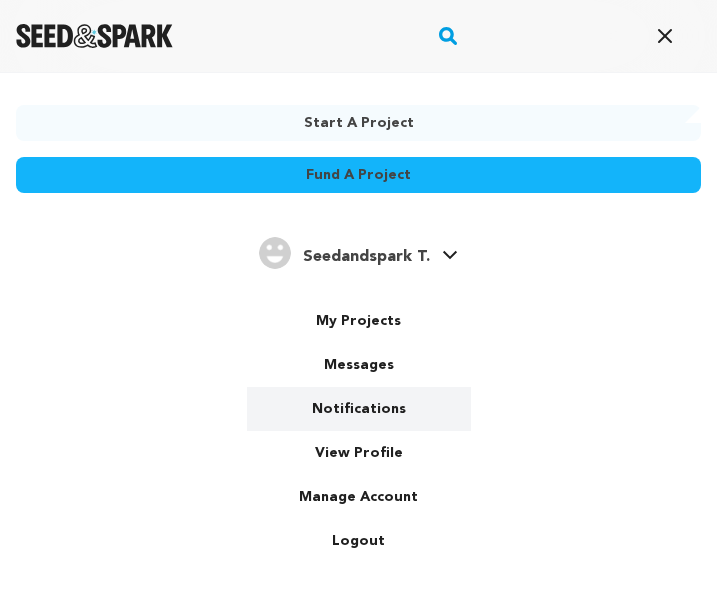 click on "Notifications" at bounding box center [359, 409] 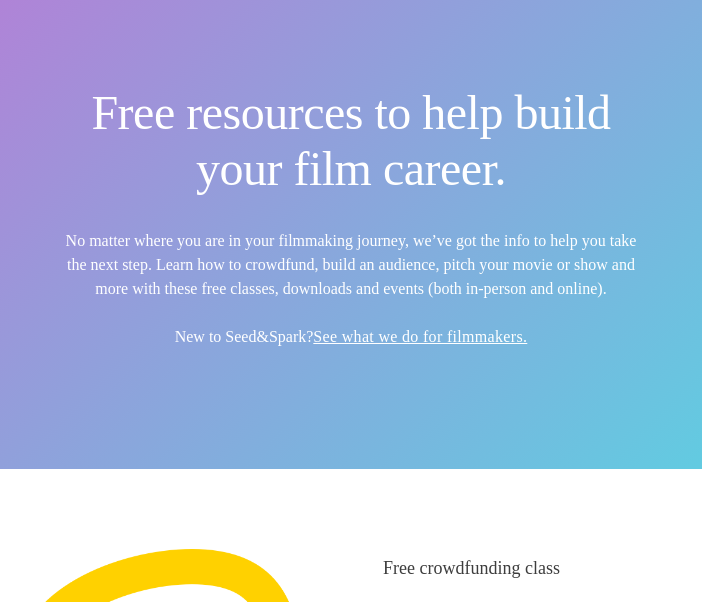 scroll, scrollTop: 300, scrollLeft: 0, axis: vertical 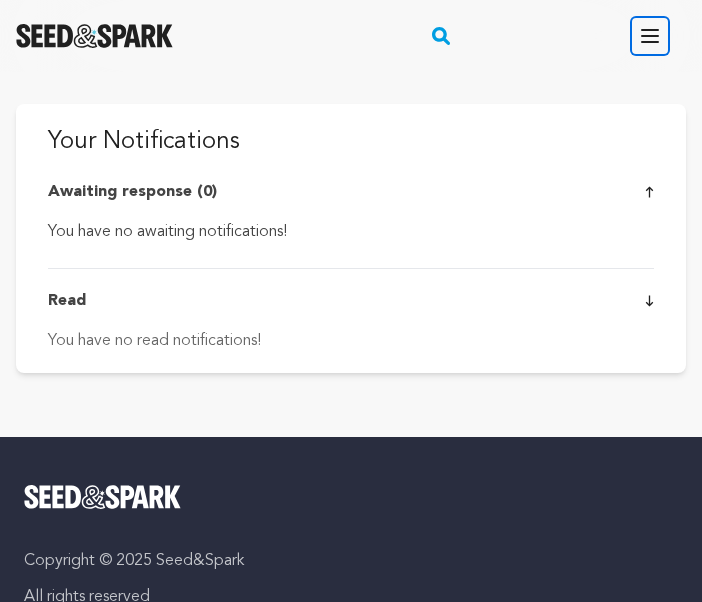 click on "Open main menu" at bounding box center (650, 36) 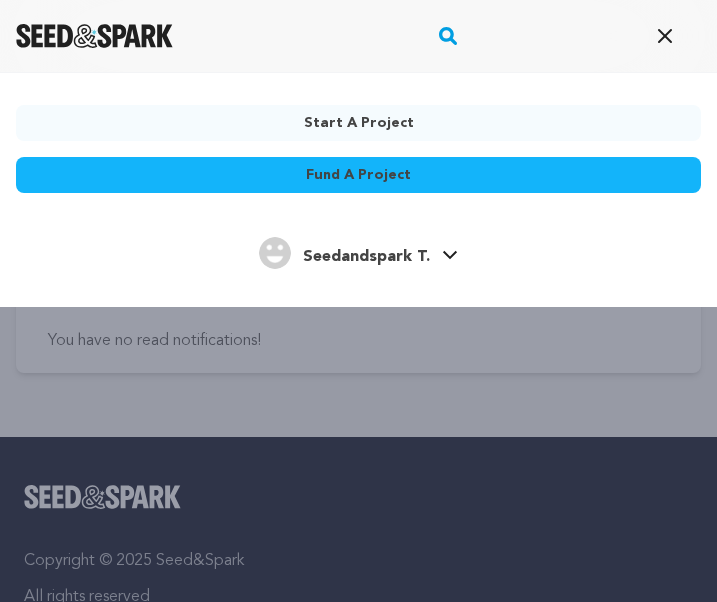 click on "Seedandspark T.
Seedandspark T." at bounding box center (358, 254) 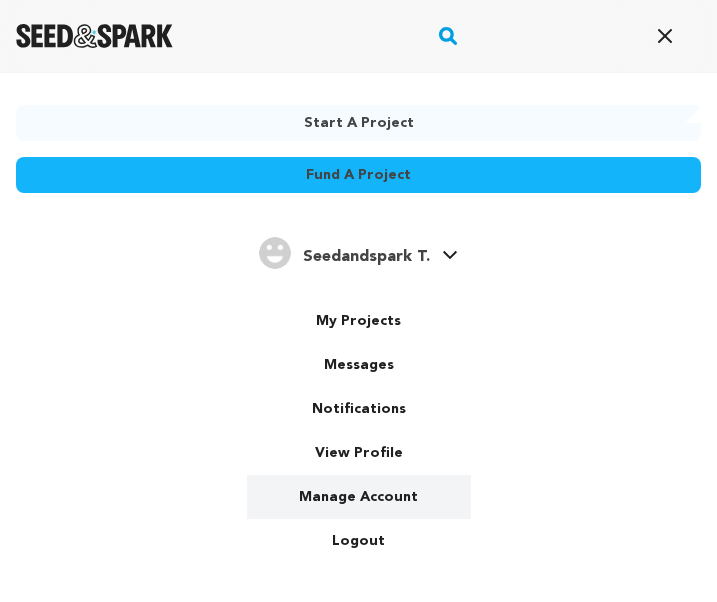 click on "Manage Account" at bounding box center [359, 497] 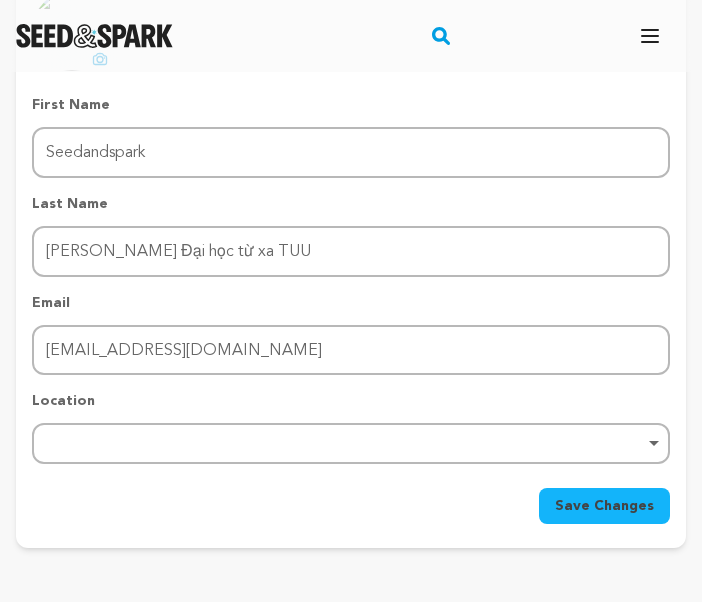 scroll, scrollTop: 400, scrollLeft: 0, axis: vertical 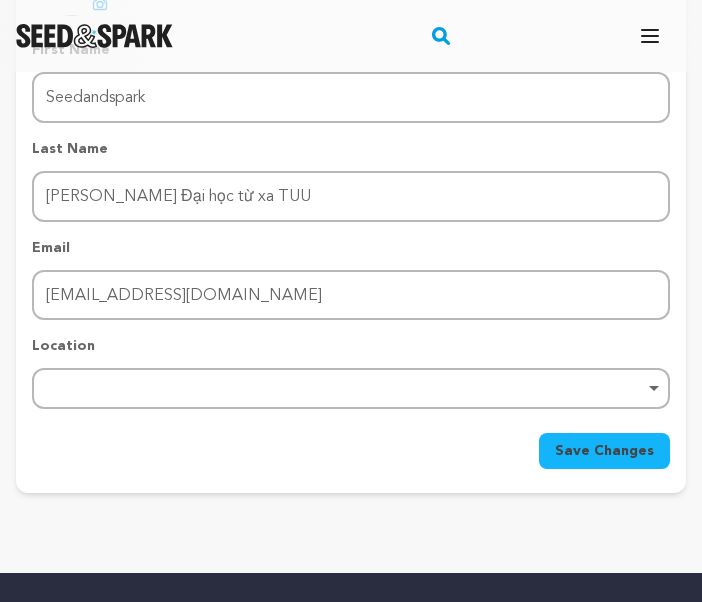 click on "Remove item" at bounding box center [351, 388] 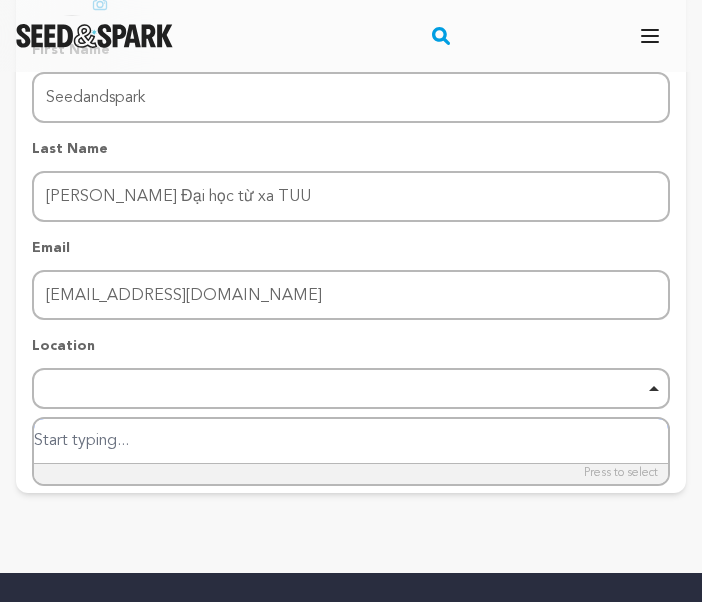 click on "Remove item" at bounding box center (351, 388) 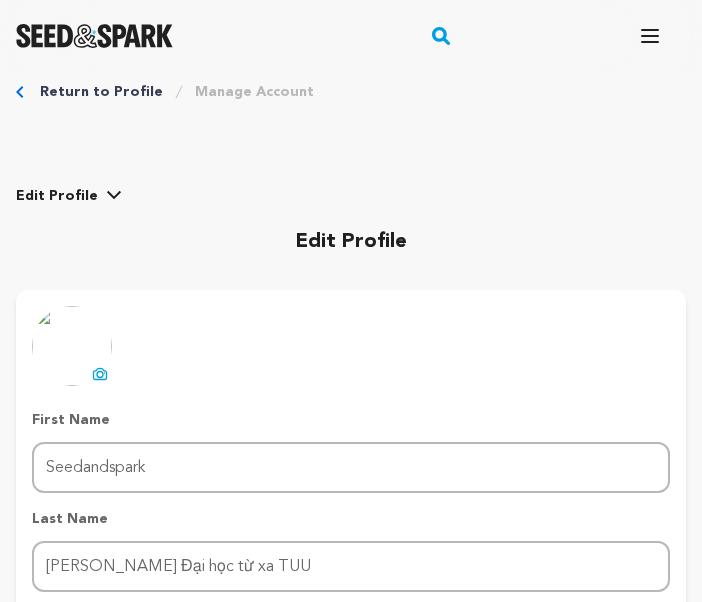 scroll, scrollTop: 0, scrollLeft: 0, axis: both 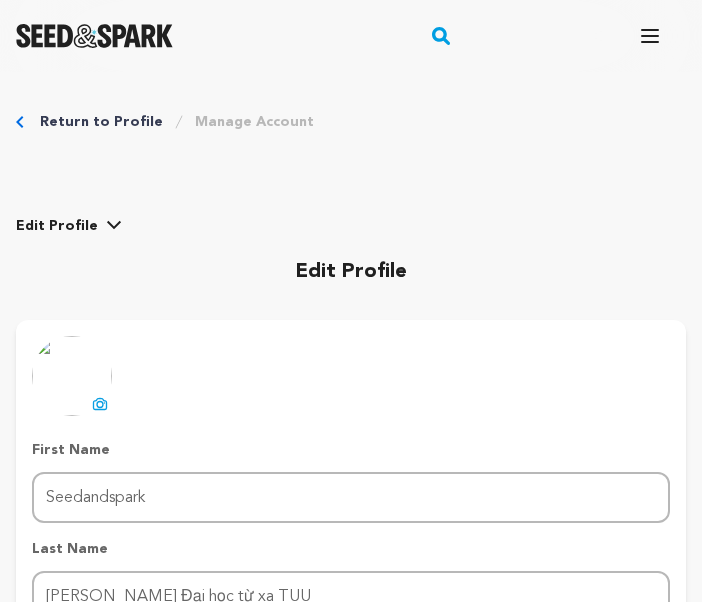 click at bounding box center [72, 376] 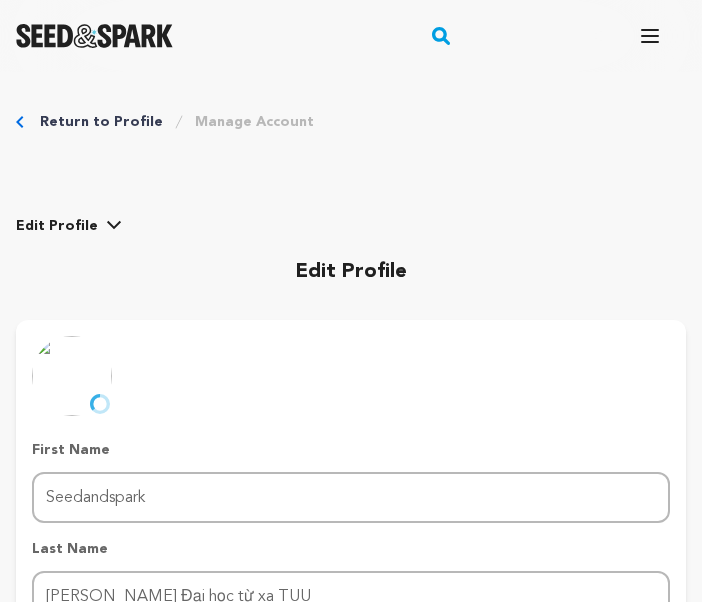scroll, scrollTop: 200, scrollLeft: 0, axis: vertical 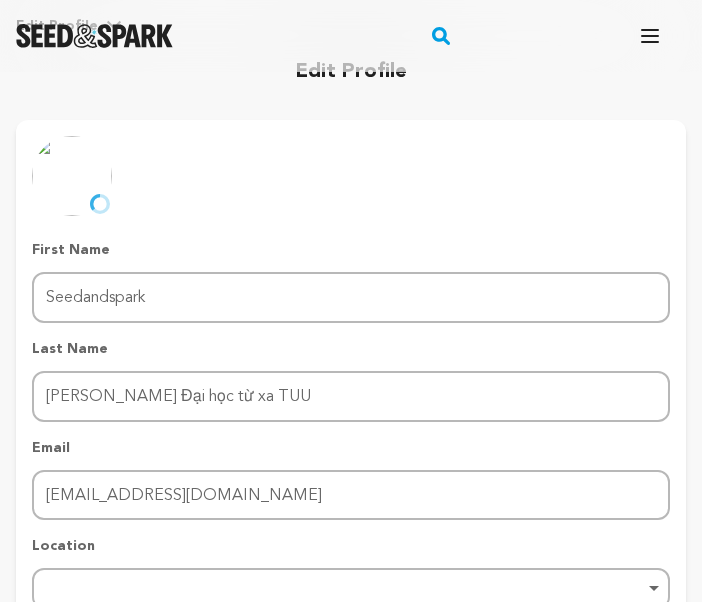 click on "Remove item" at bounding box center [351, 588] 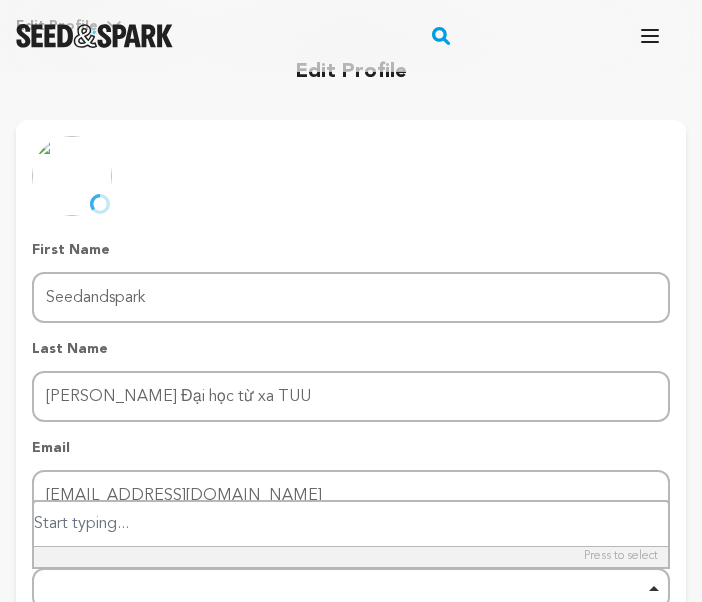 scroll, scrollTop: 207, scrollLeft: 0, axis: vertical 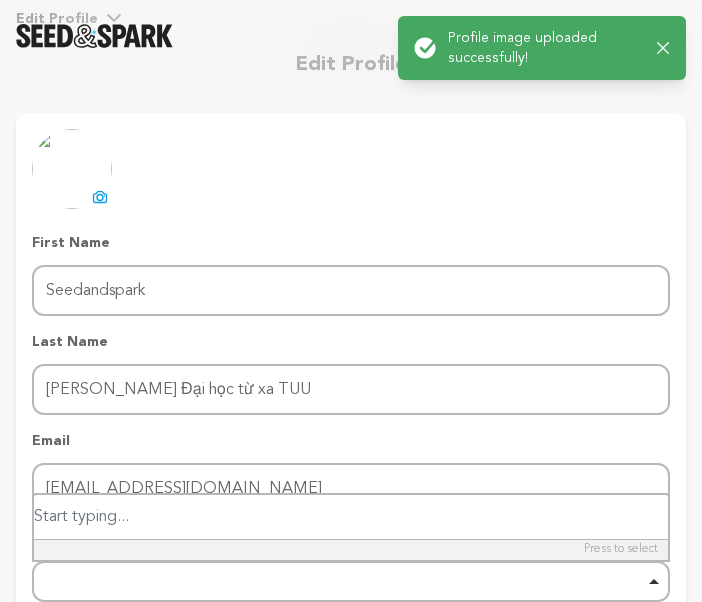 click at bounding box center [351, 517] 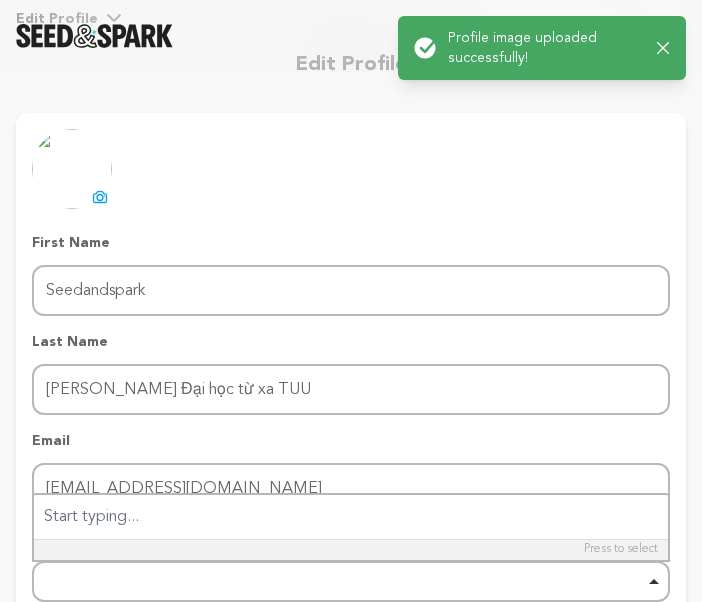 click on "uploading spinner
upload profile image
First Name
First Name
Seedandspark
Last Name
Last Name
Trường Đại học từ xa TUU
Email
Email
daihoctuxaetuu@gmail.com
Location
Remove item" at bounding box center [351, 395] 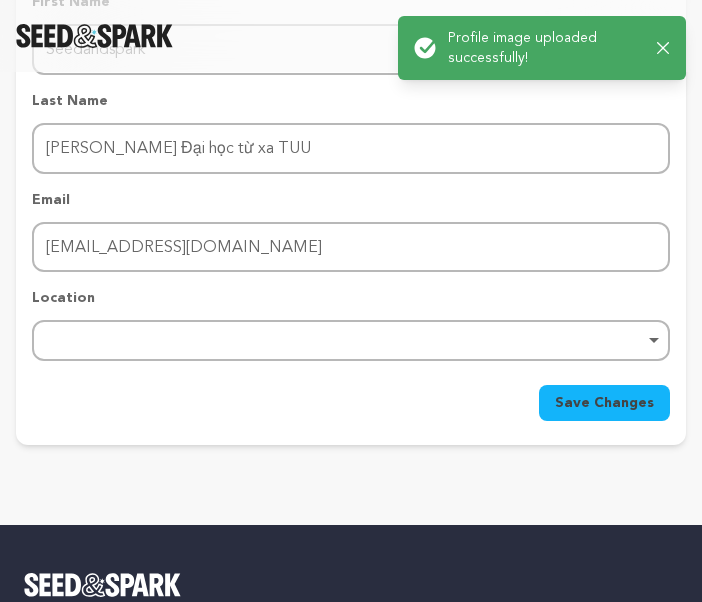 scroll, scrollTop: 507, scrollLeft: 0, axis: vertical 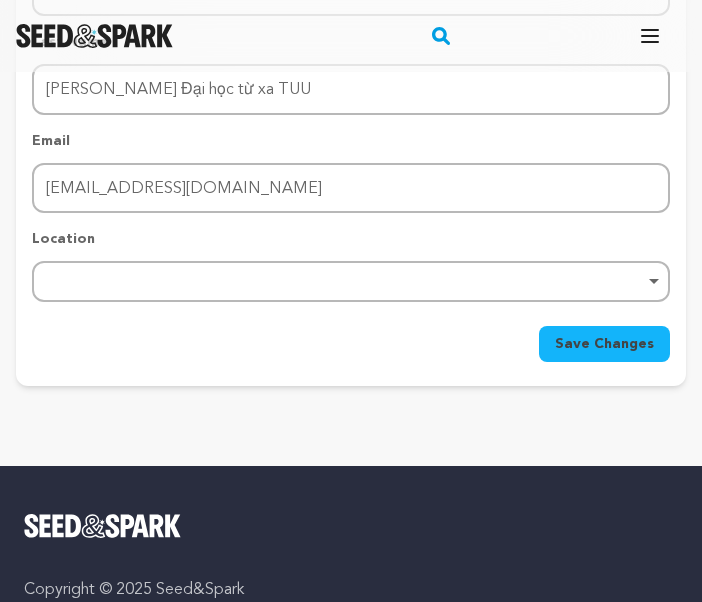 click on "Remove item" at bounding box center (351, 281) 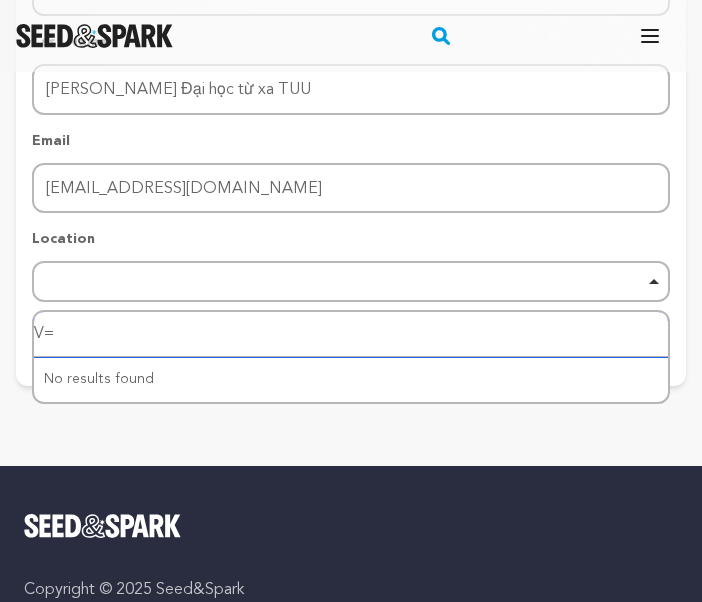 type on "V" 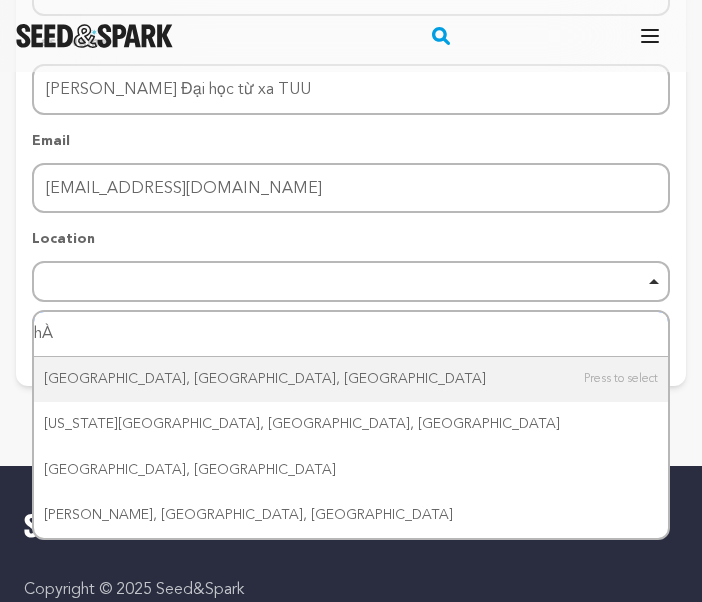 type on "h" 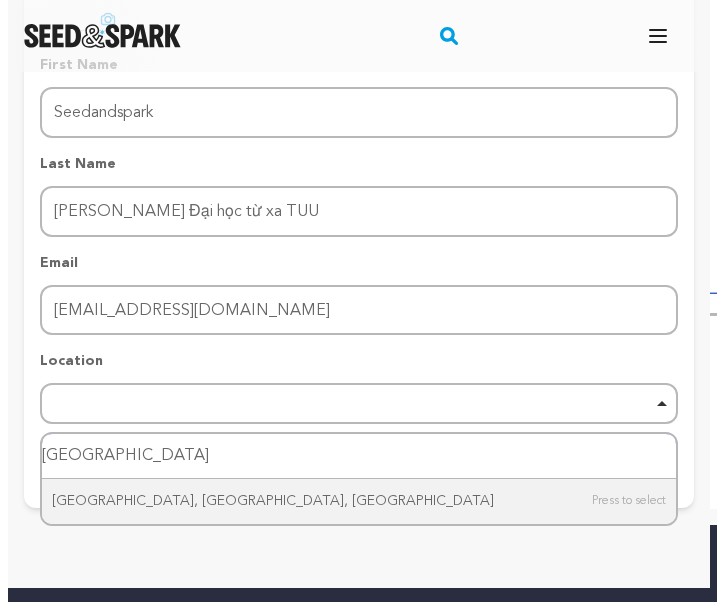 scroll, scrollTop: 207, scrollLeft: 0, axis: vertical 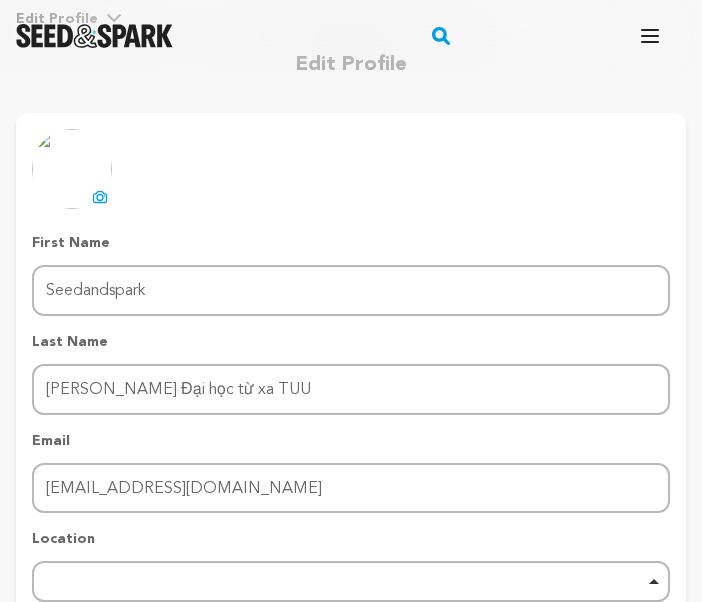 type on "Hà nội" 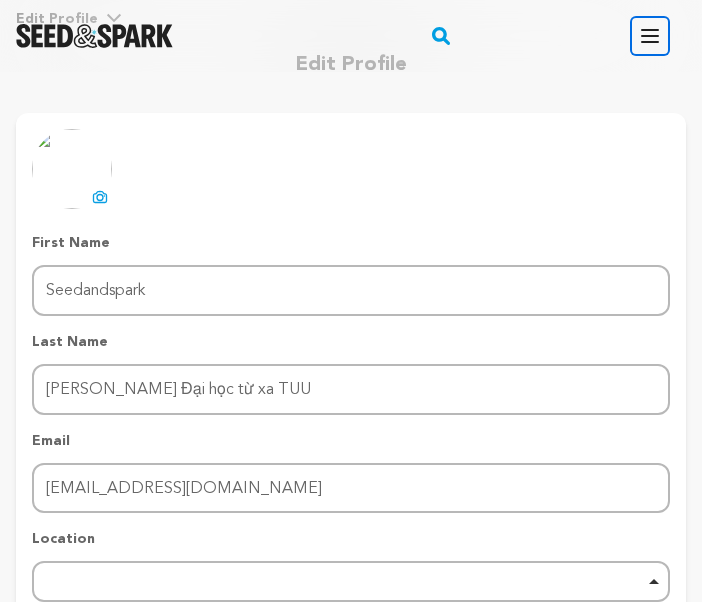 click 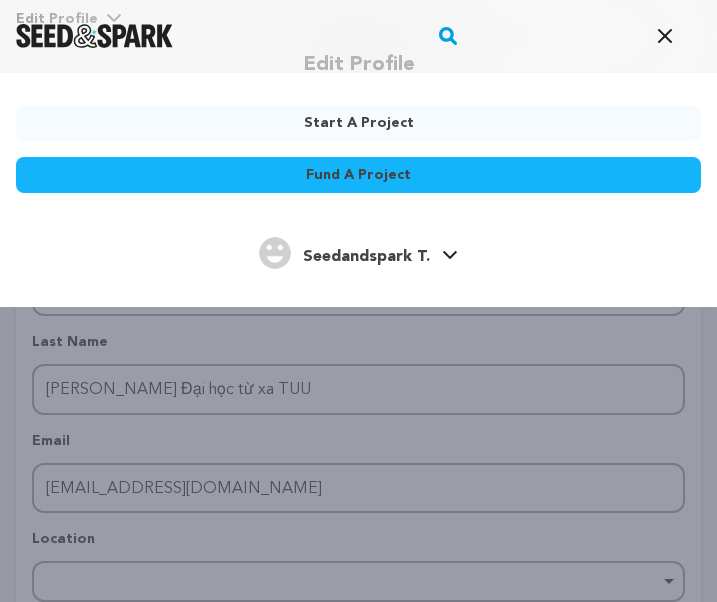 click on "Seedandspark T." at bounding box center (344, 253) 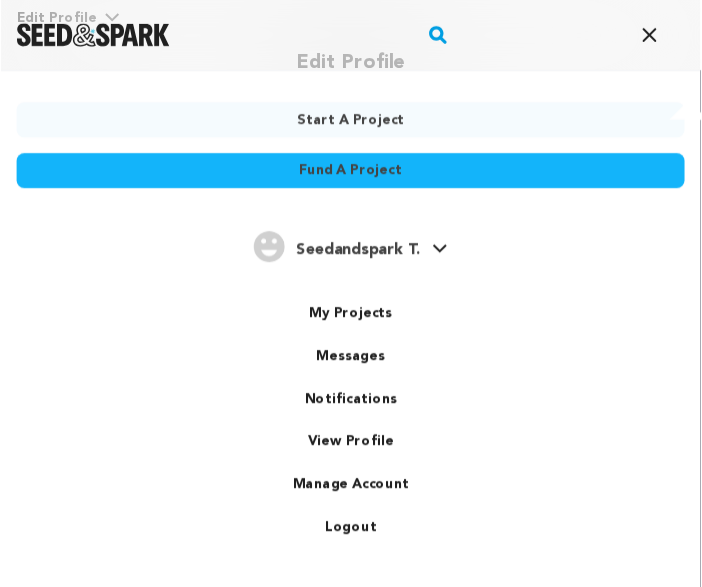 scroll, scrollTop: 0, scrollLeft: 0, axis: both 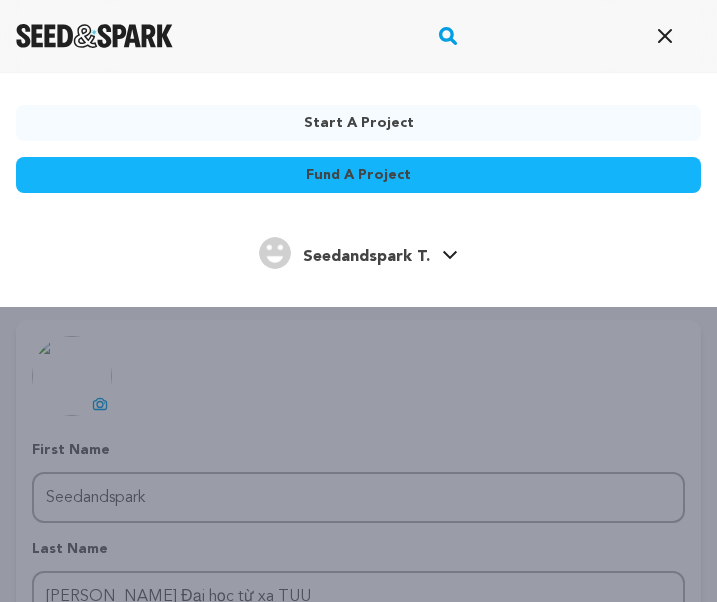 click on "Fund a project
Start a project
Search" at bounding box center (342, 36) 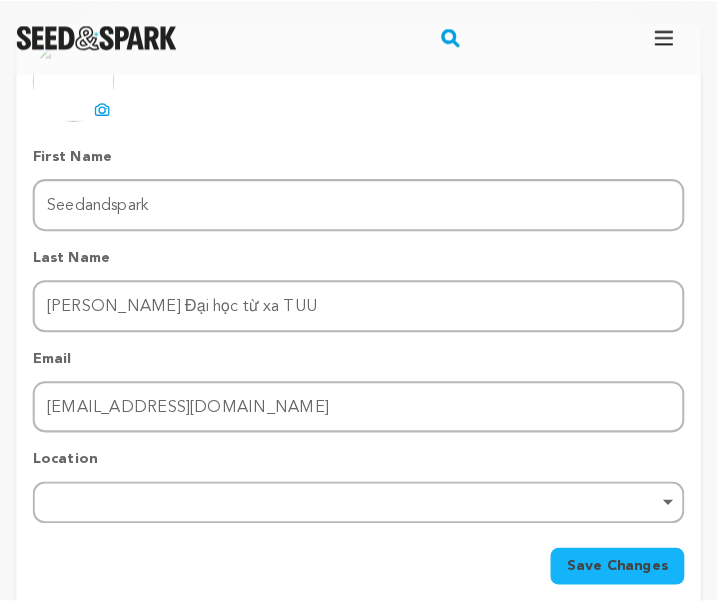 scroll, scrollTop: 300, scrollLeft: 0, axis: vertical 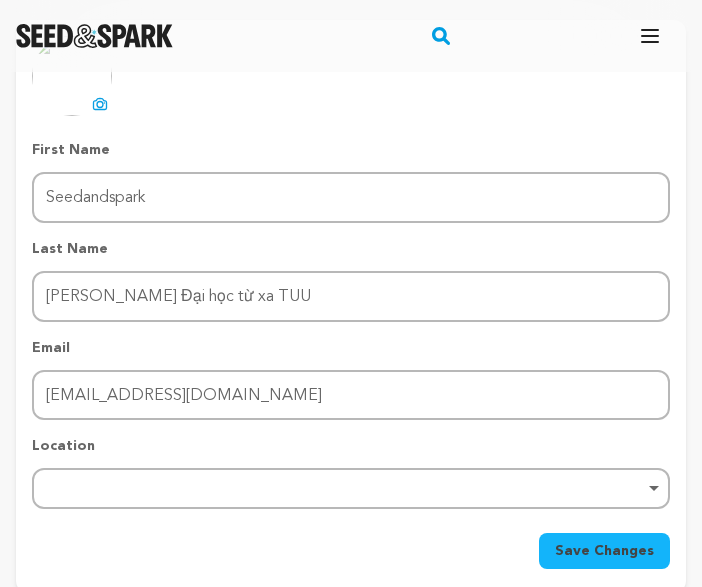 click on "Save Changes" at bounding box center (604, 551) 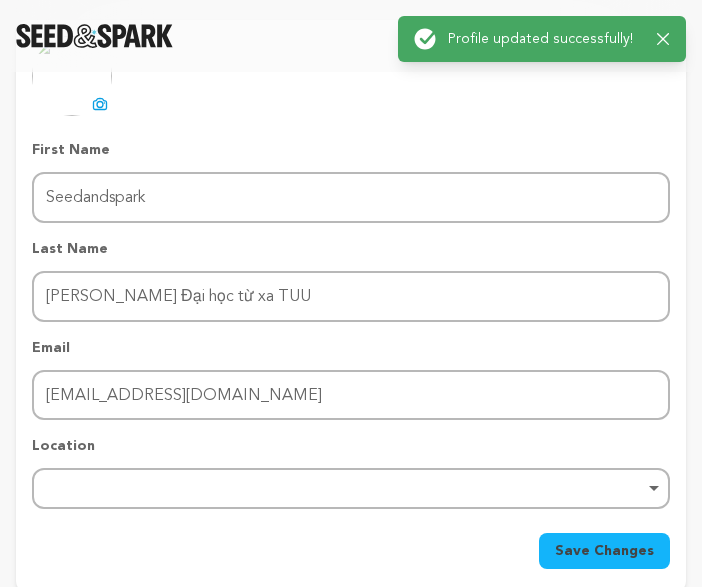 click 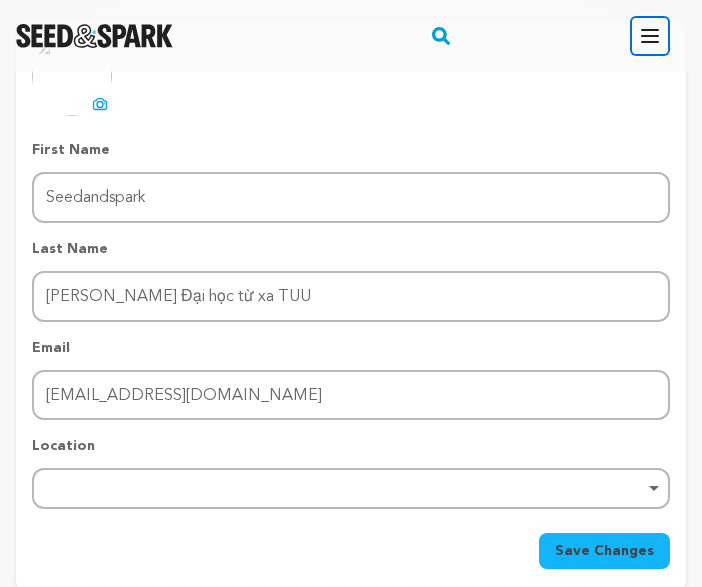 click 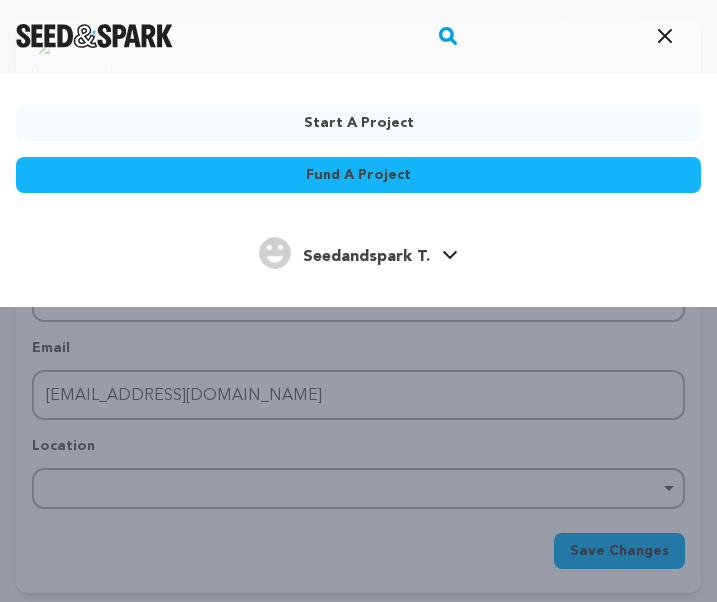 click on "Seedandspark T." at bounding box center (366, 257) 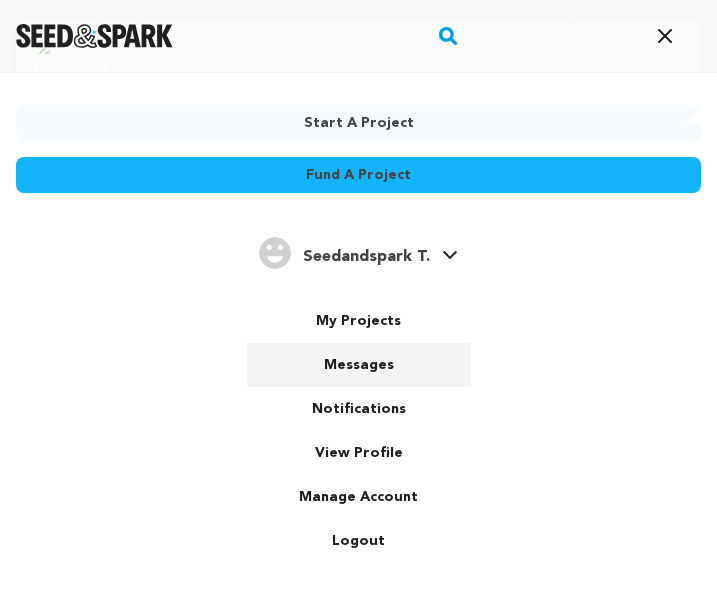 scroll, scrollTop: 0, scrollLeft: 0, axis: both 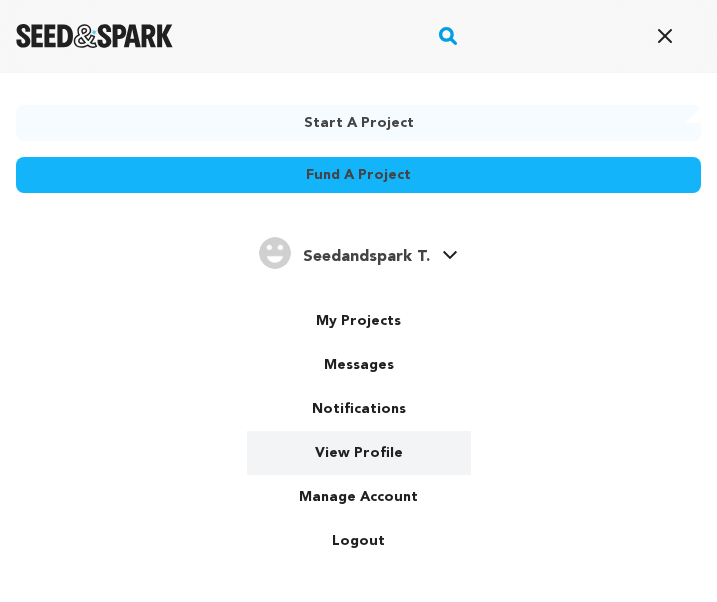 click on "View Profile" at bounding box center [359, 453] 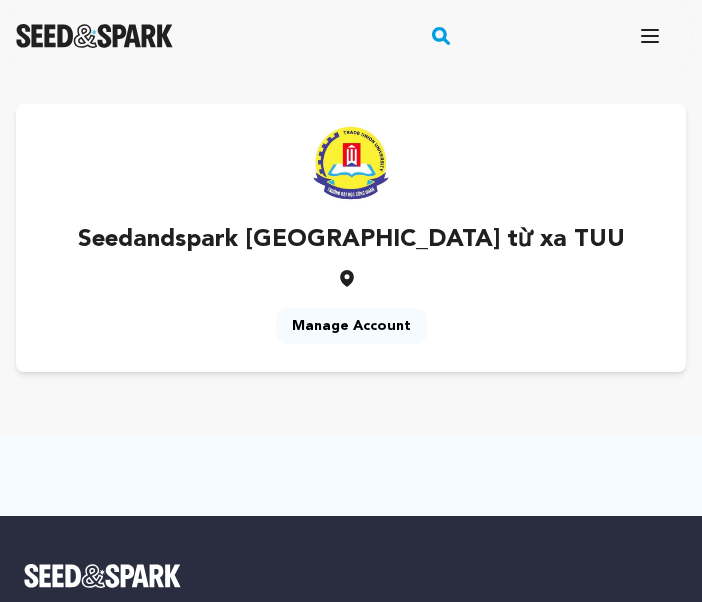 scroll, scrollTop: 0, scrollLeft: 0, axis: both 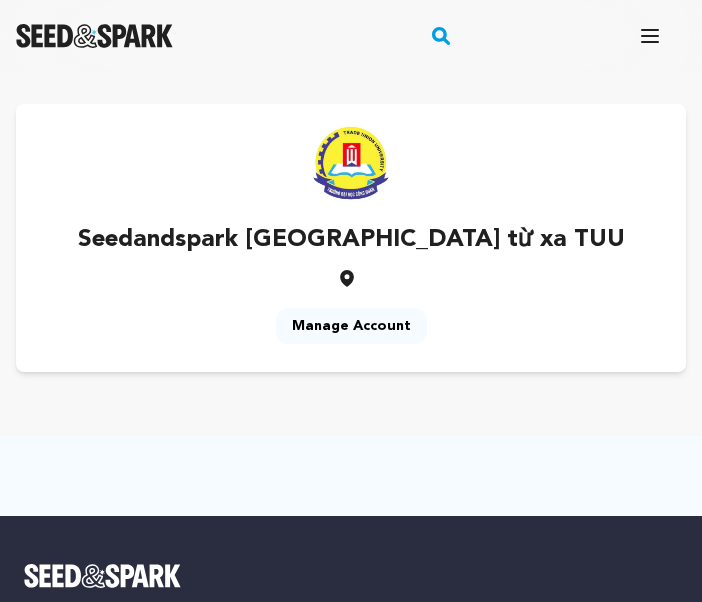 click on "Manage Account" at bounding box center [351, 326] 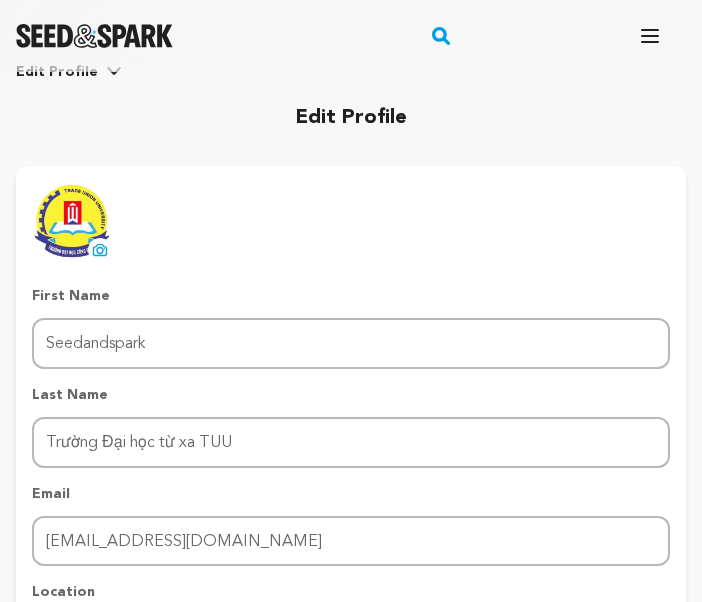 scroll, scrollTop: 400, scrollLeft: 0, axis: vertical 